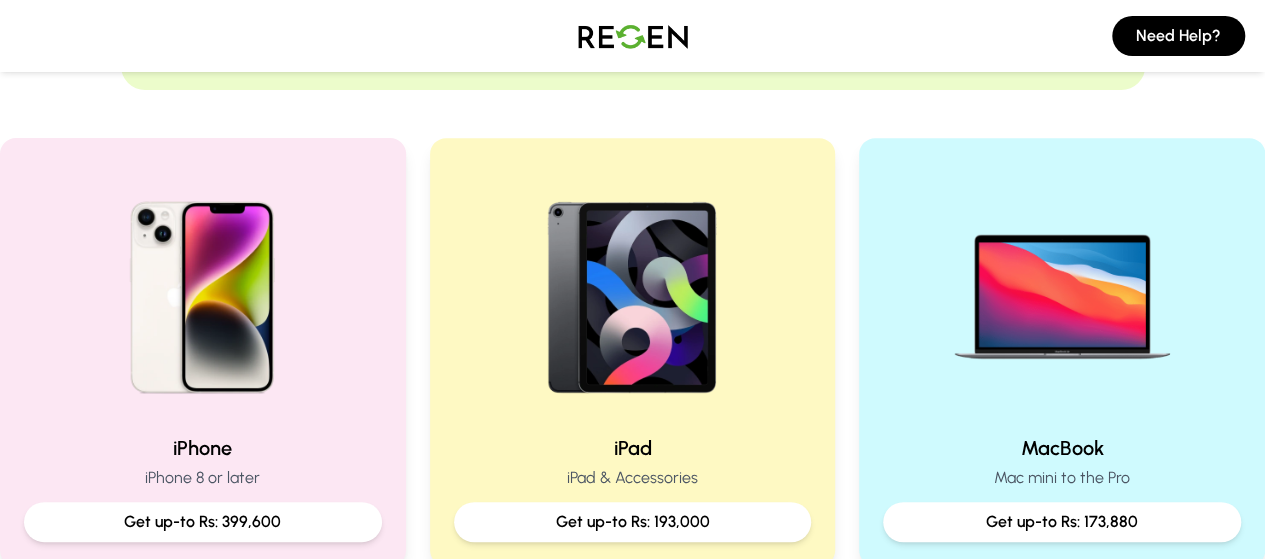 scroll, scrollTop: 400, scrollLeft: 0, axis: vertical 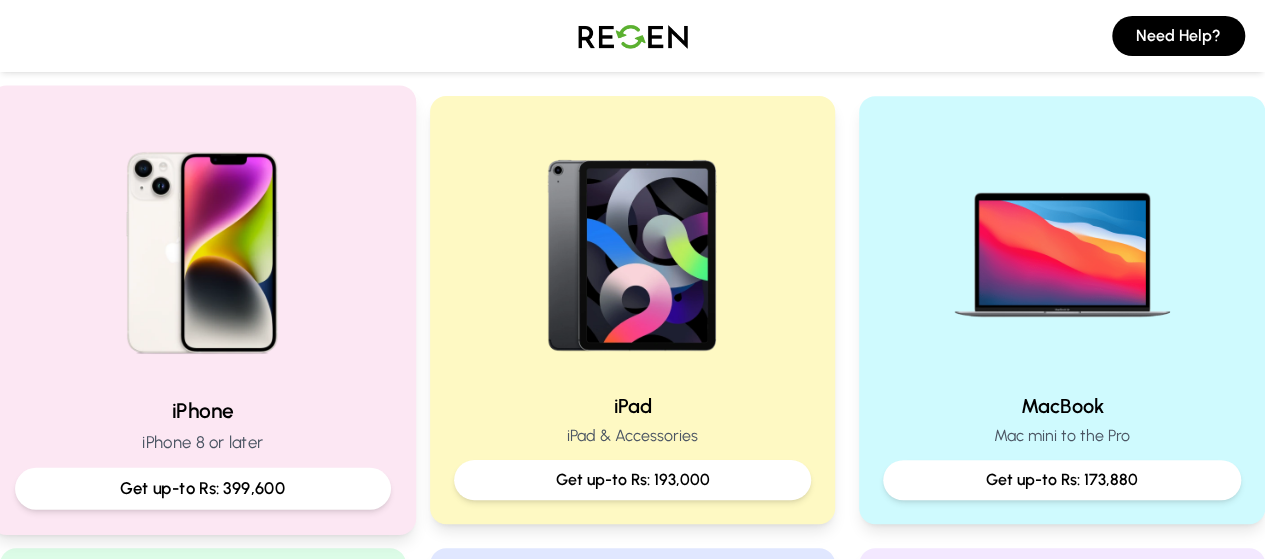 click at bounding box center (202, 245) 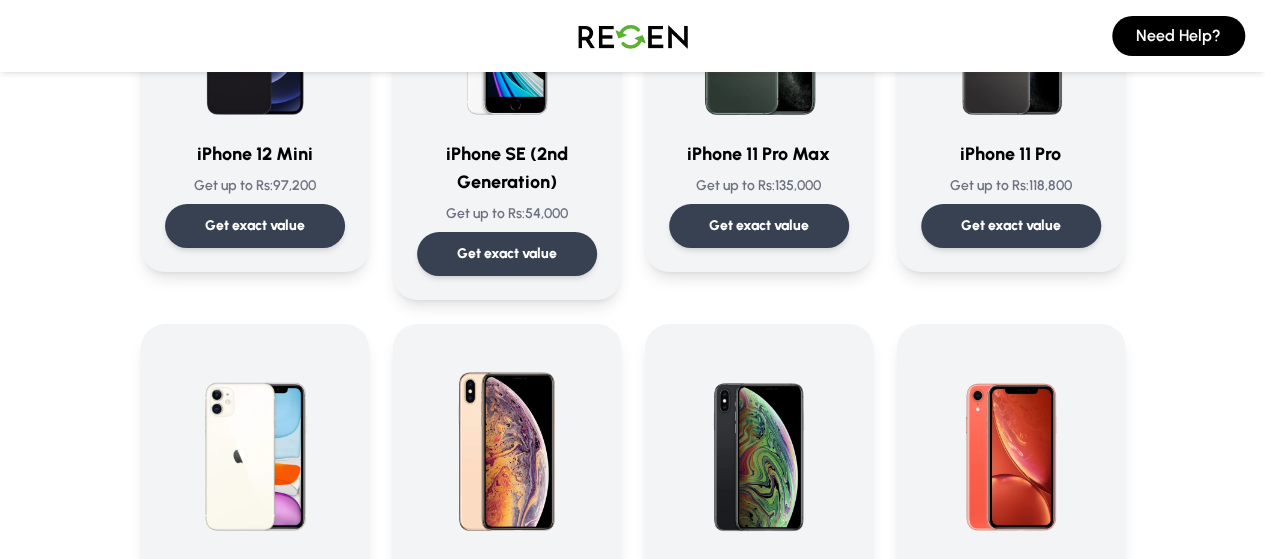 scroll, scrollTop: 2100, scrollLeft: 0, axis: vertical 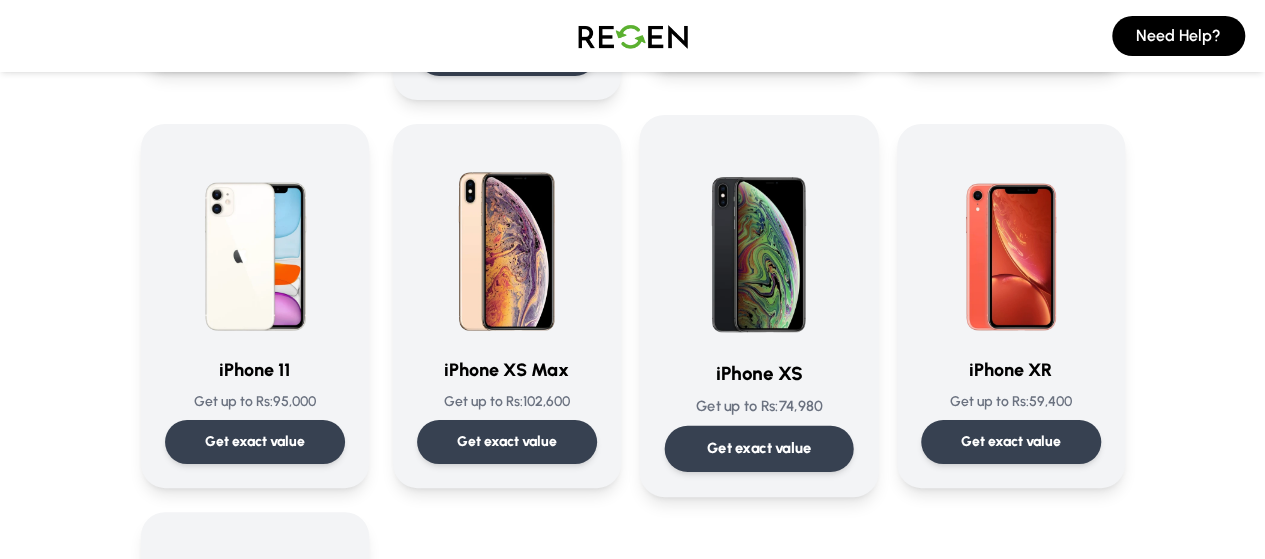 click at bounding box center [758, 241] 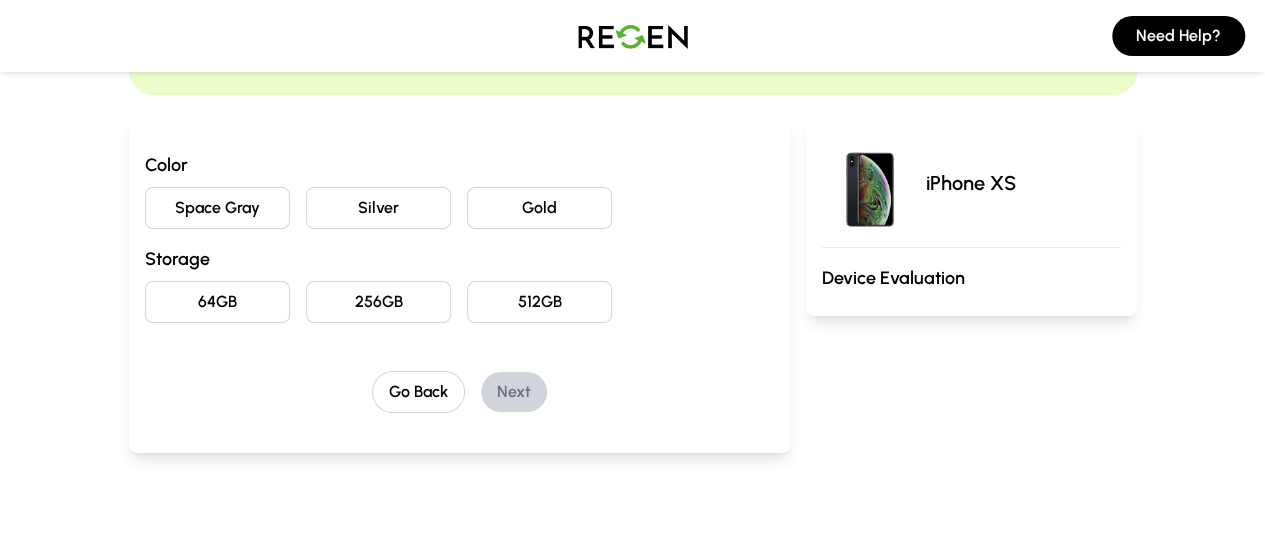 scroll, scrollTop: 200, scrollLeft: 0, axis: vertical 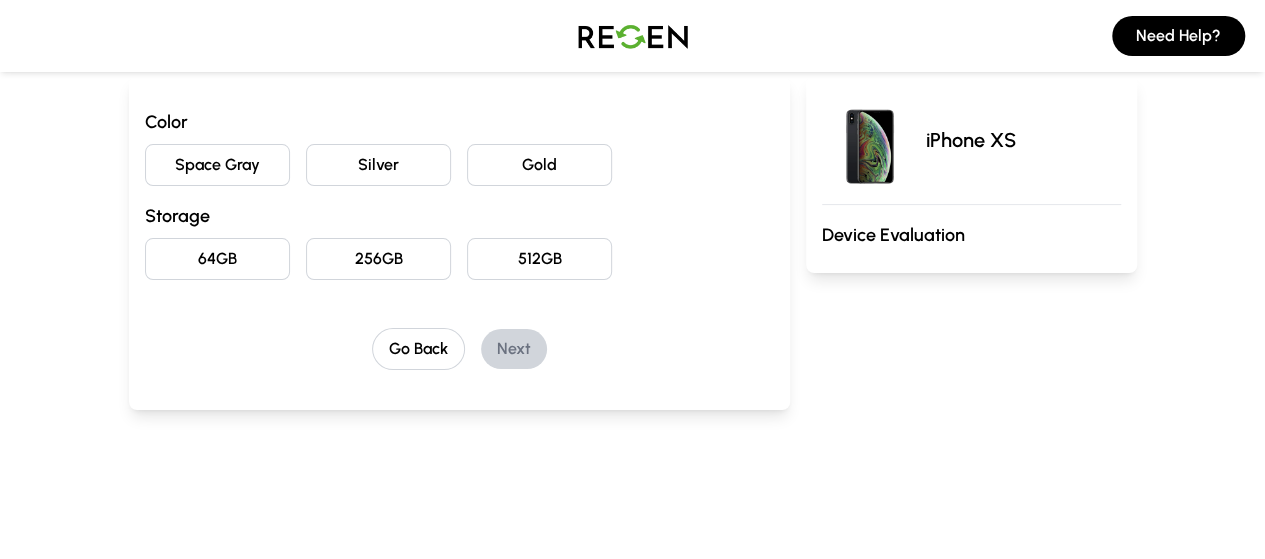 click on "Space Gray" at bounding box center (217, 165) 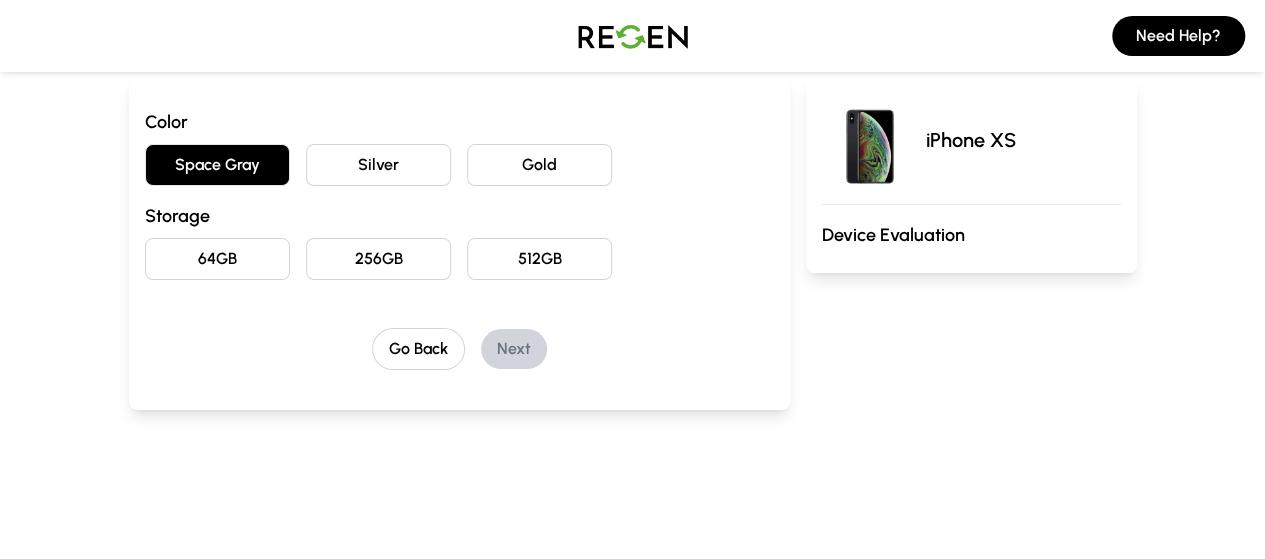 click on "64GB" at bounding box center (217, 259) 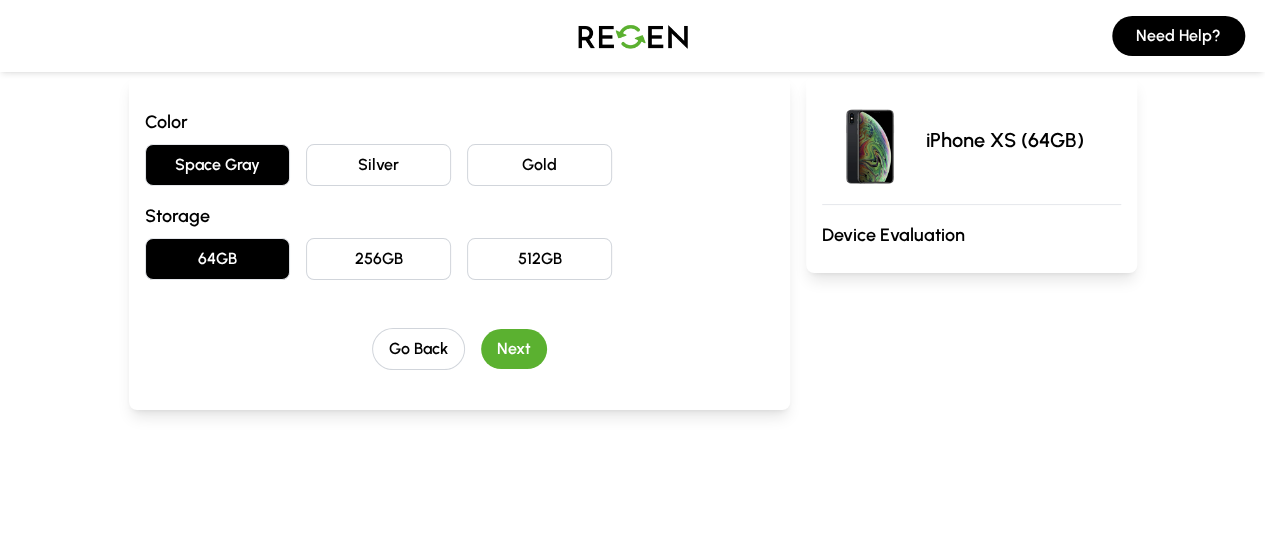 click on "Next" at bounding box center (514, 349) 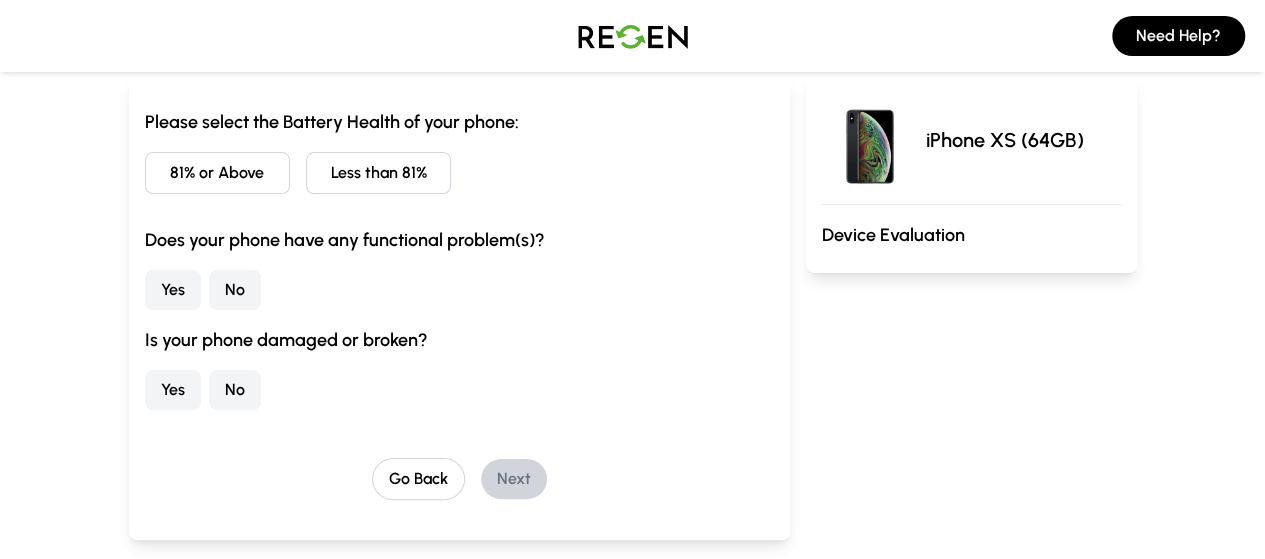 click on "Less than 81%" at bounding box center (378, 173) 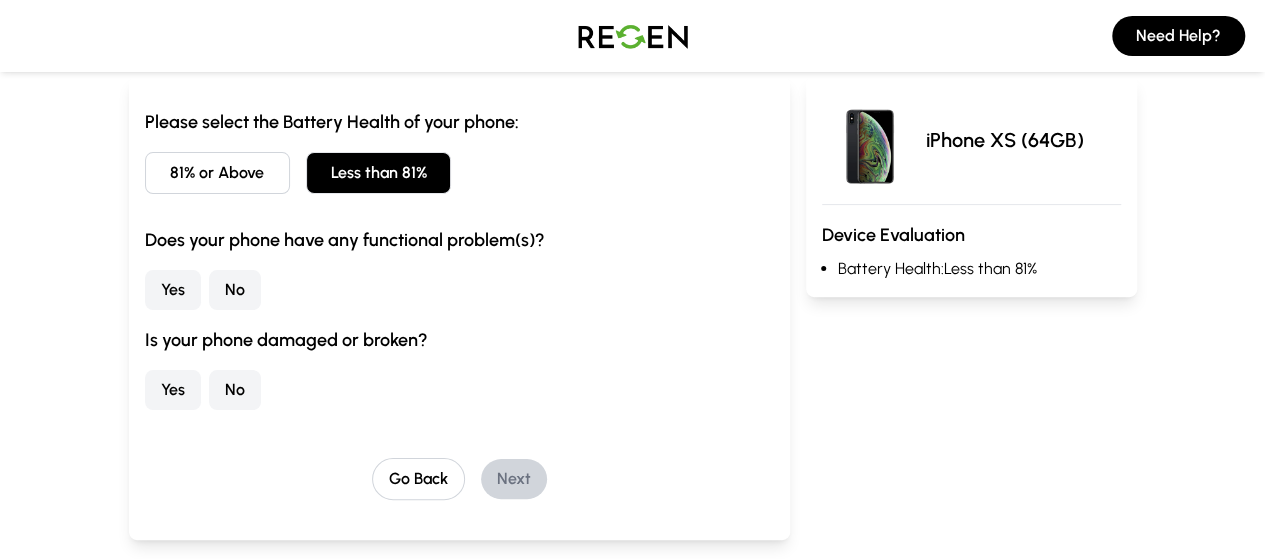 click on "No" at bounding box center [235, 290] 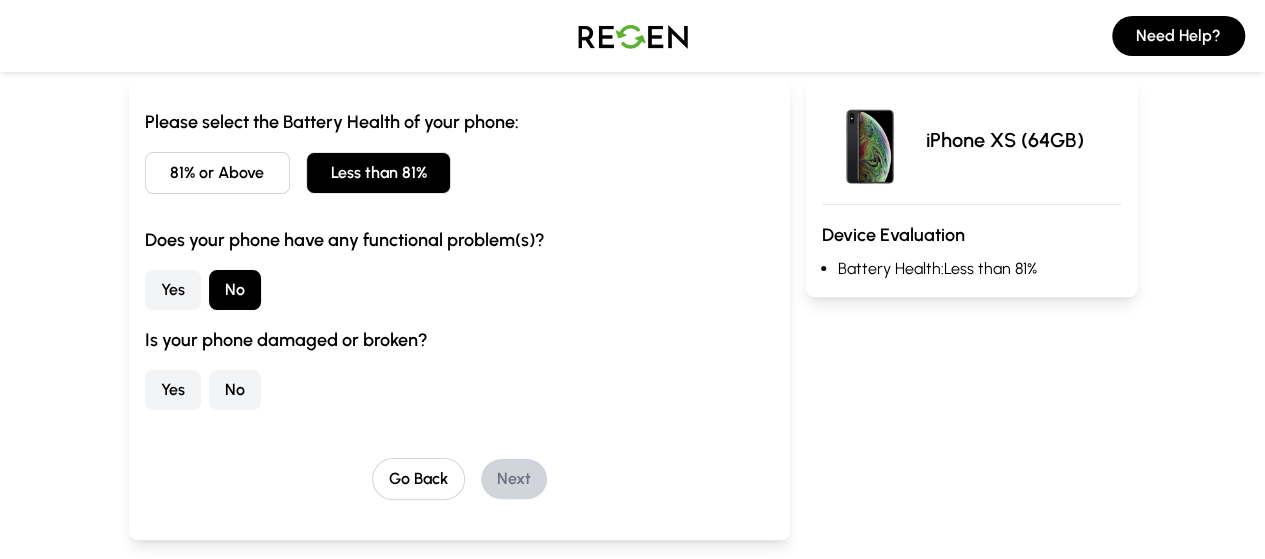 click on "No" at bounding box center [235, 390] 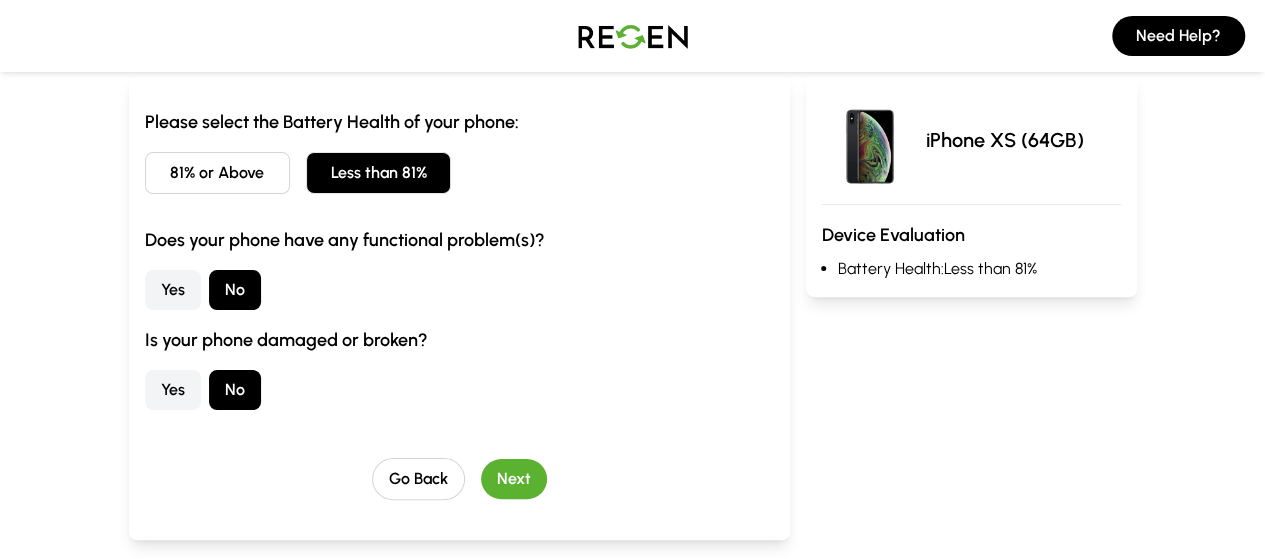 click on "Next" at bounding box center (514, 479) 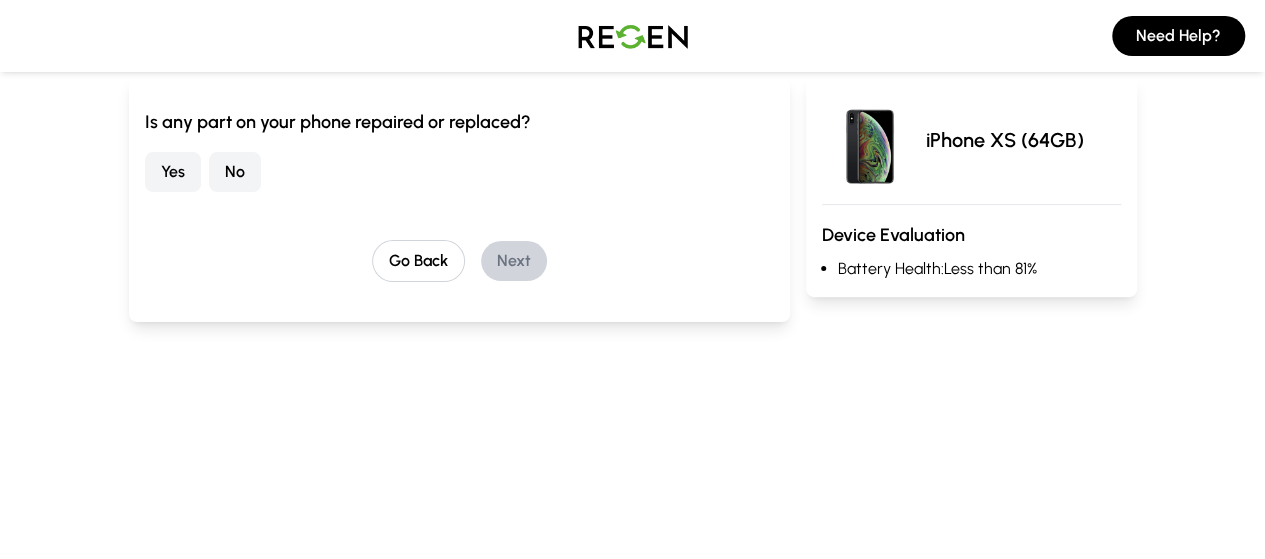 click on "No" at bounding box center (235, 172) 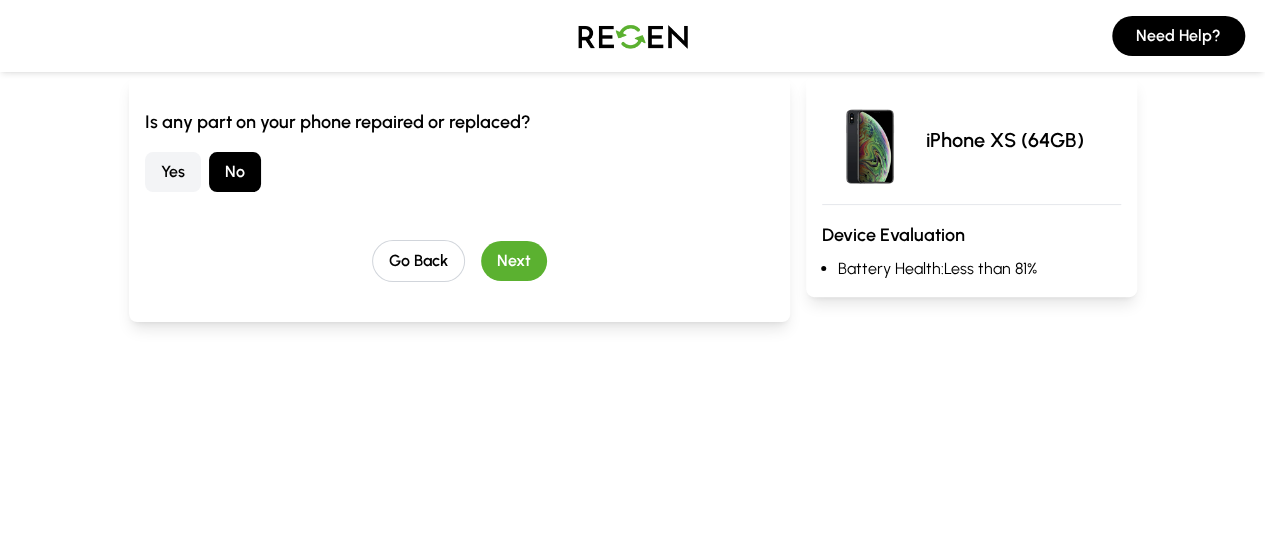 click on "Next" at bounding box center [514, 261] 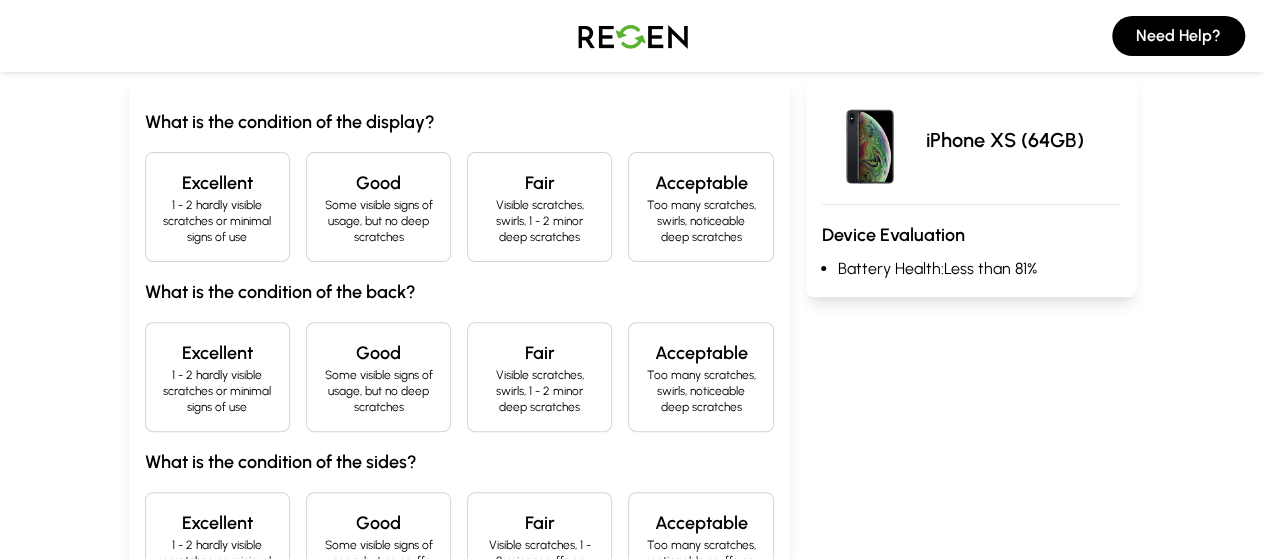 click on "Some visible signs of usage, but no deep scratches" at bounding box center [378, 221] 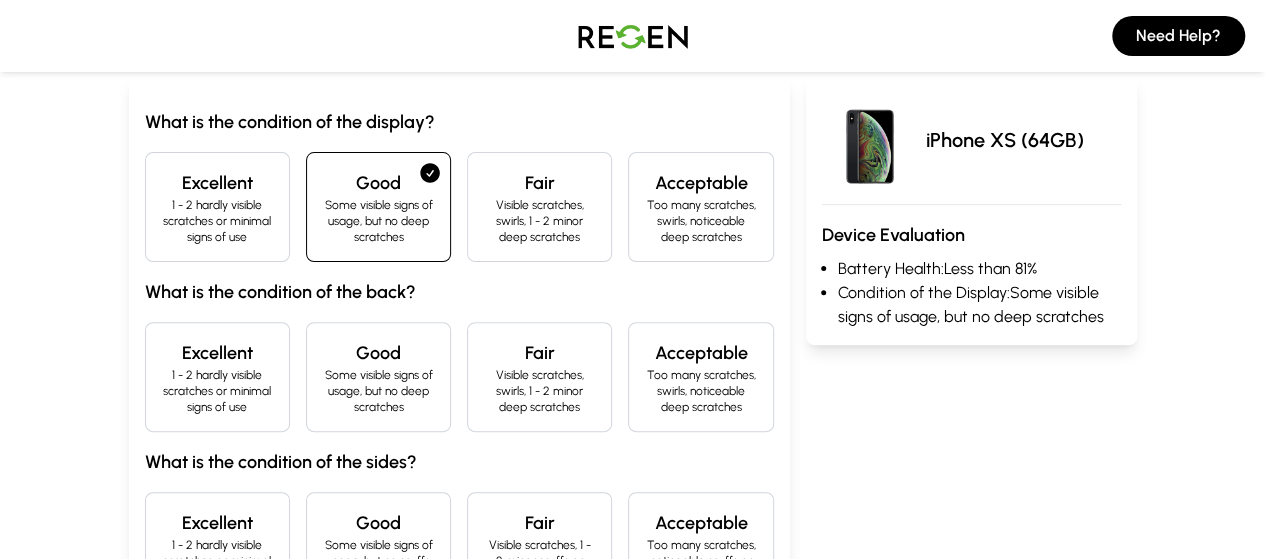 click on "Good" at bounding box center [378, 353] 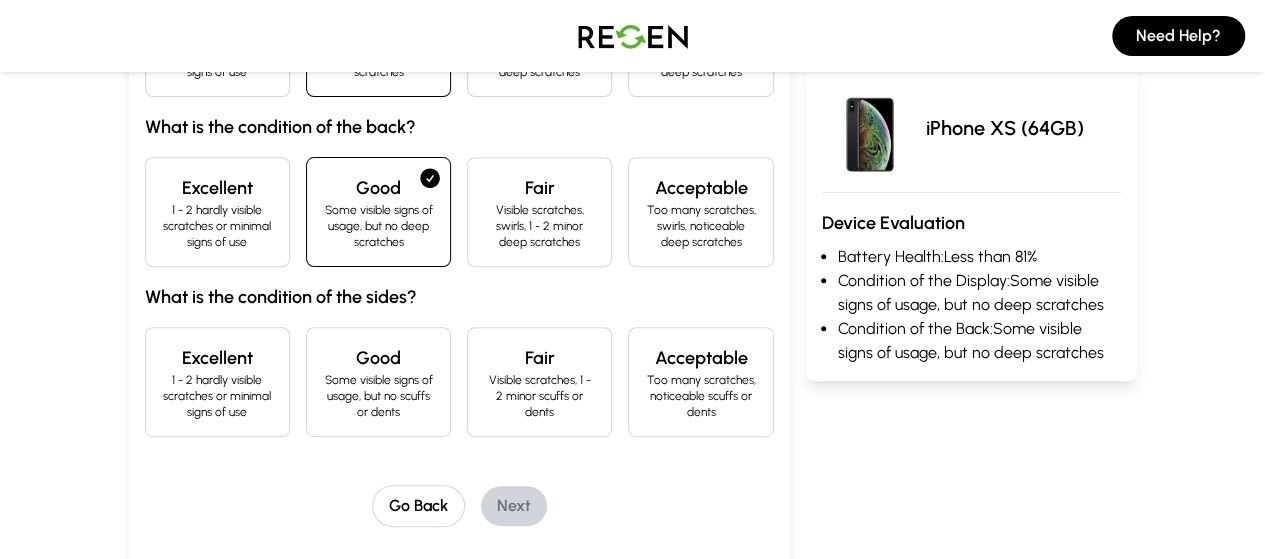 scroll, scrollTop: 400, scrollLeft: 0, axis: vertical 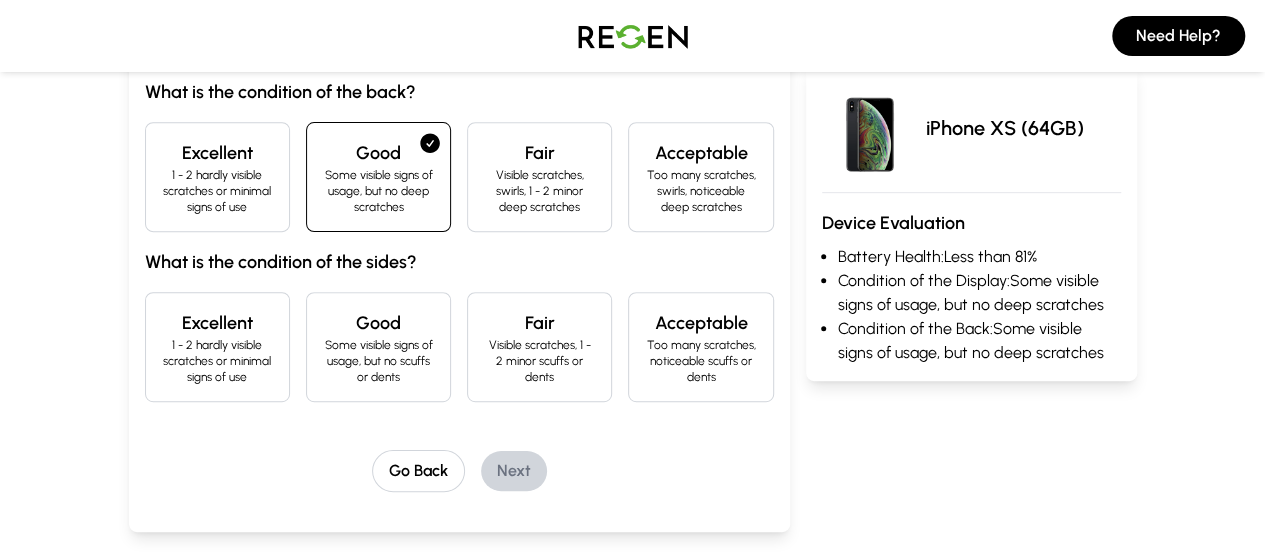 click on "Good" at bounding box center (378, 323) 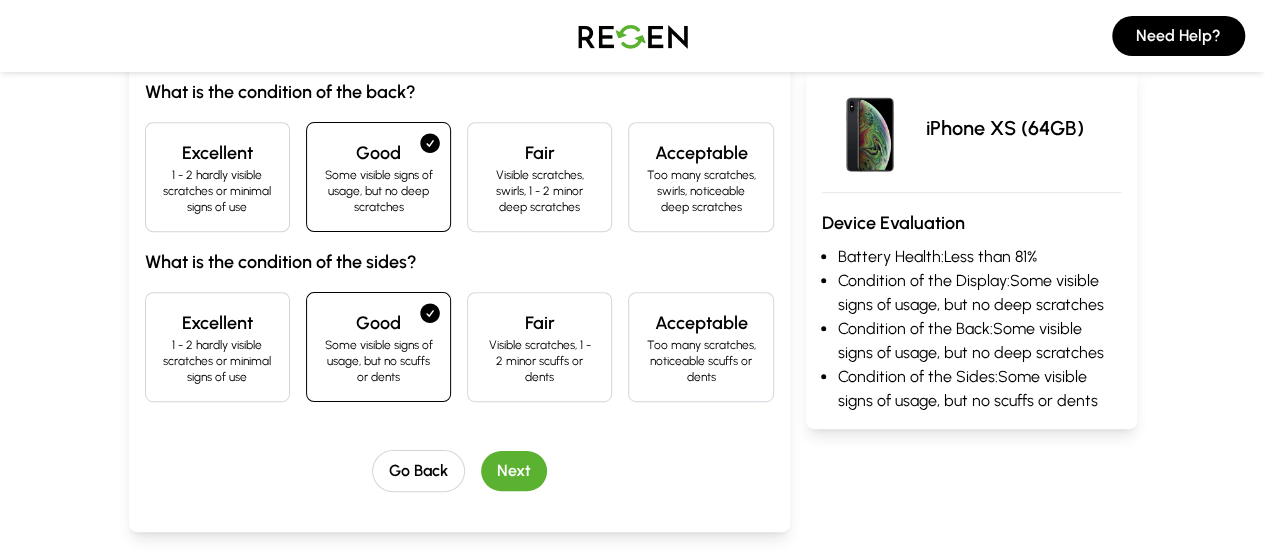 click on "Next" at bounding box center (514, 471) 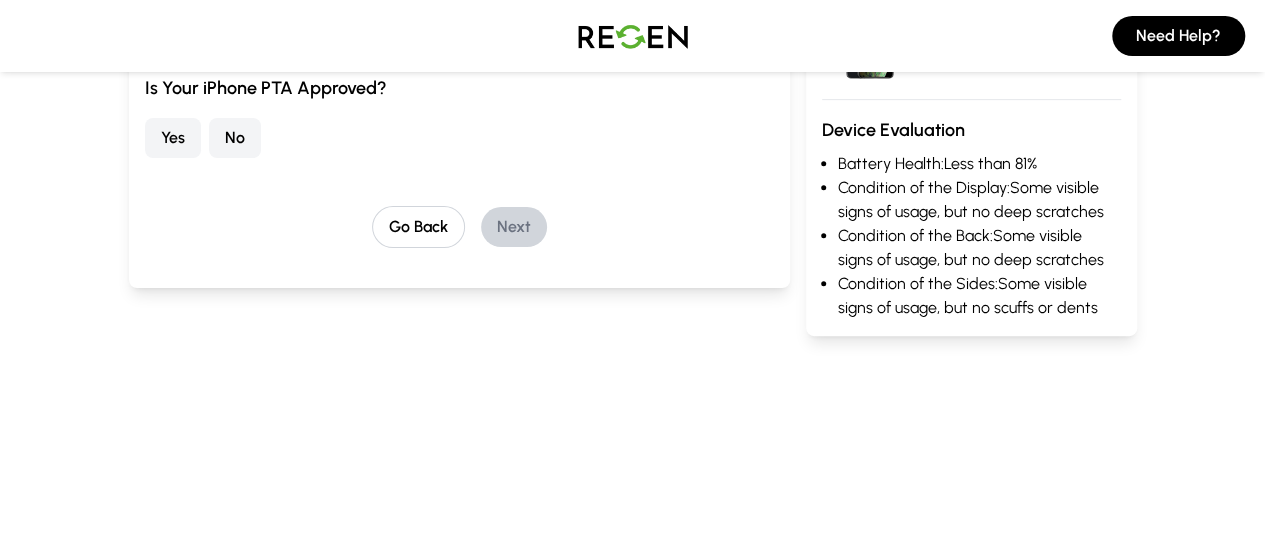 scroll, scrollTop: 181, scrollLeft: 0, axis: vertical 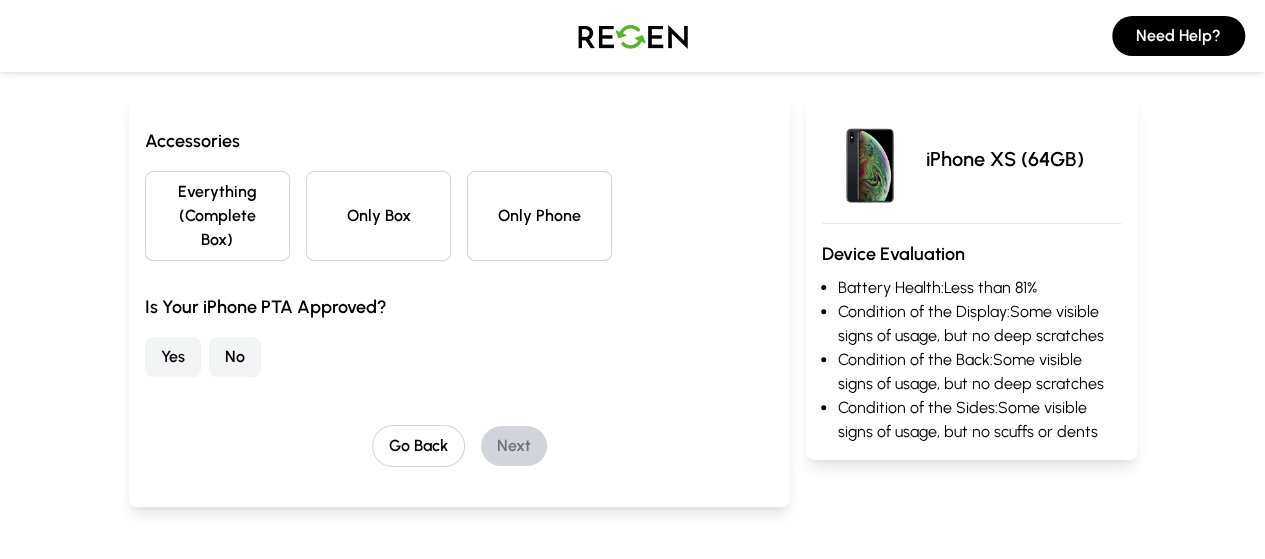 click on "Only Phone" at bounding box center [539, 216] 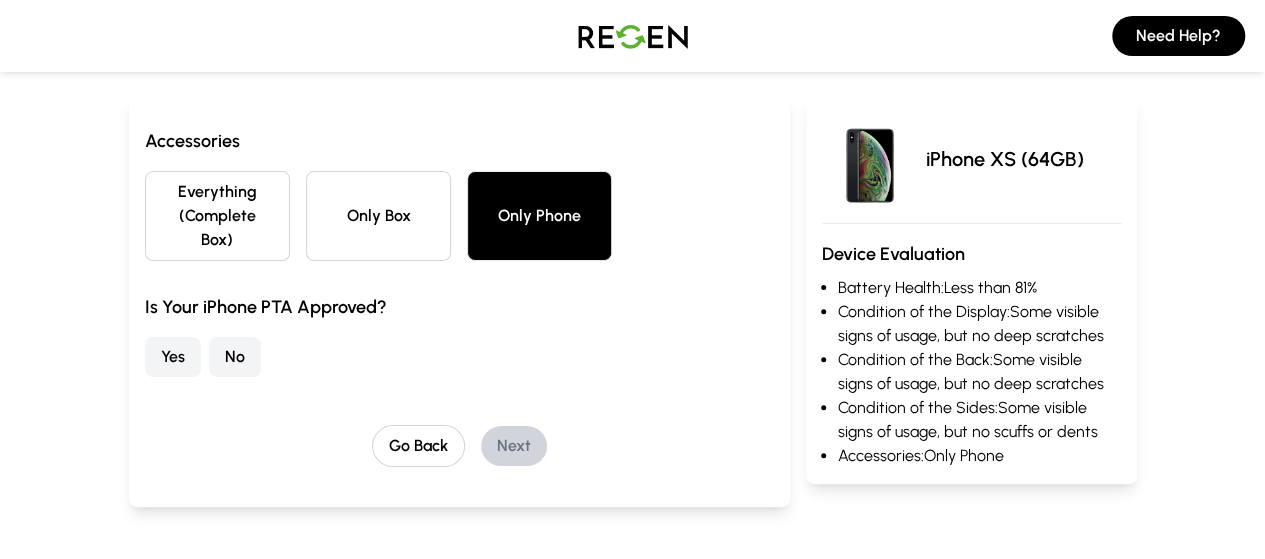 click on "Yes" at bounding box center [173, 357] 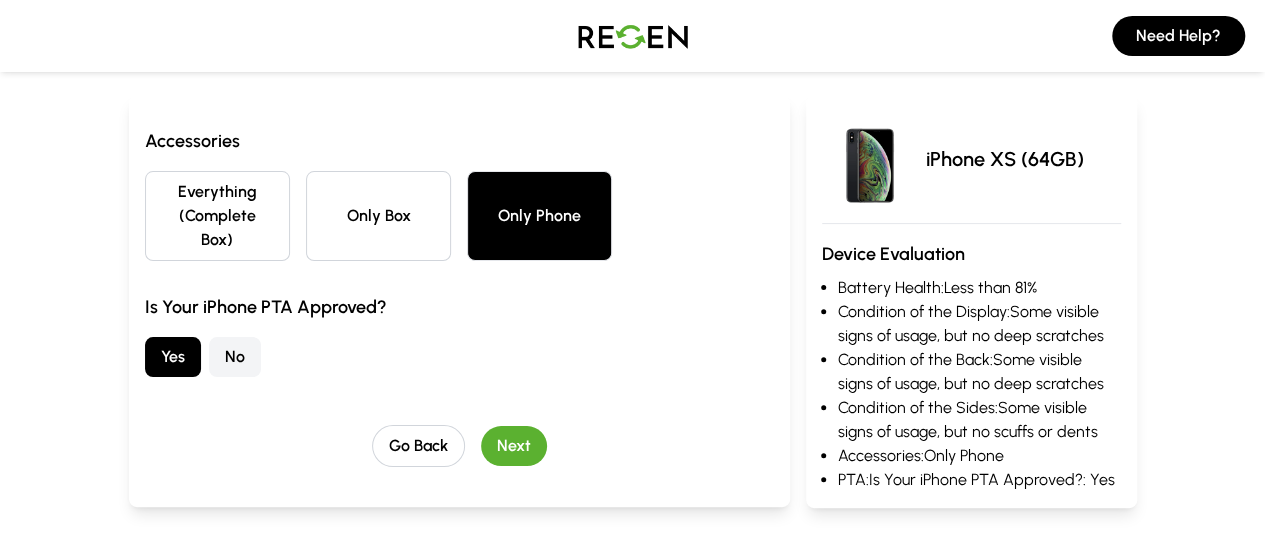 click on "Next" at bounding box center [514, 446] 